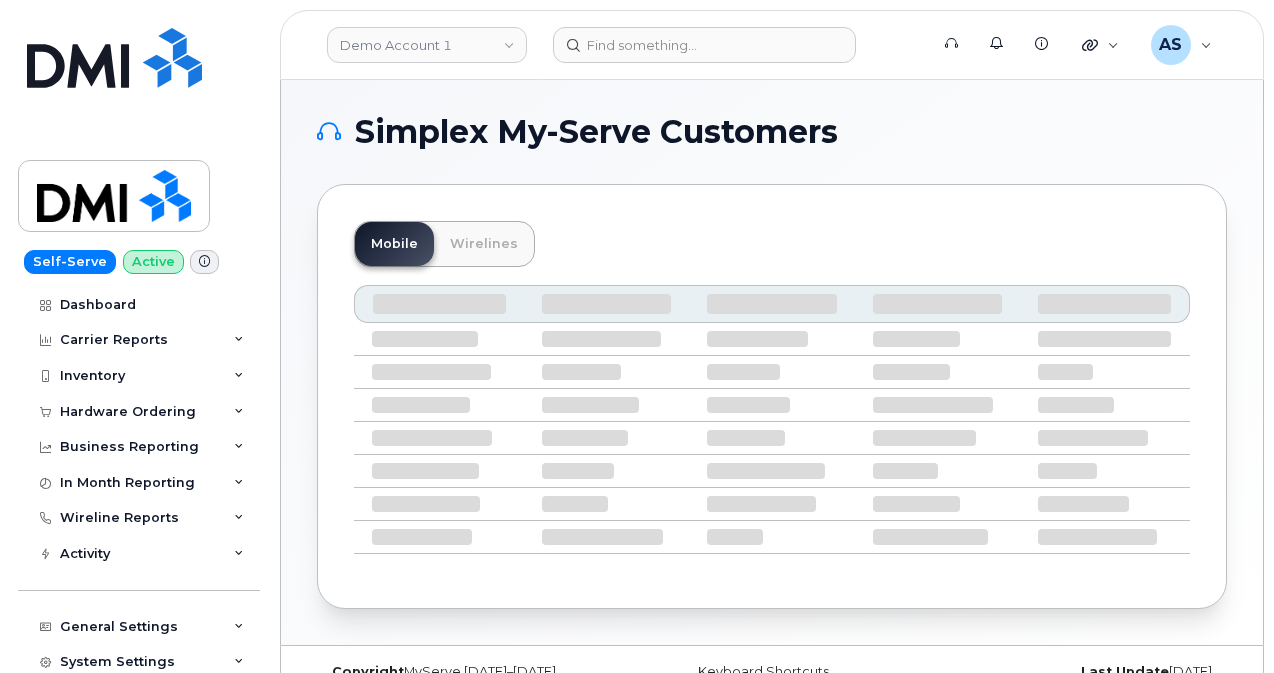 scroll, scrollTop: 0, scrollLeft: 0, axis: both 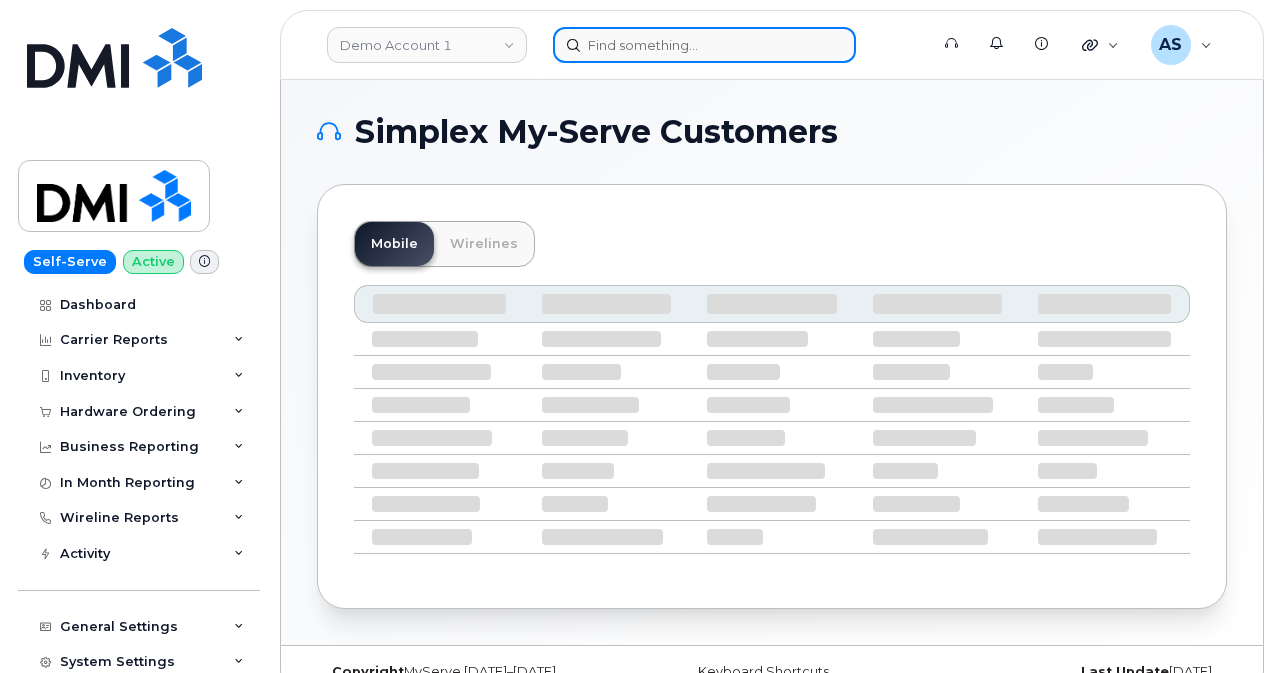click at bounding box center (704, 45) 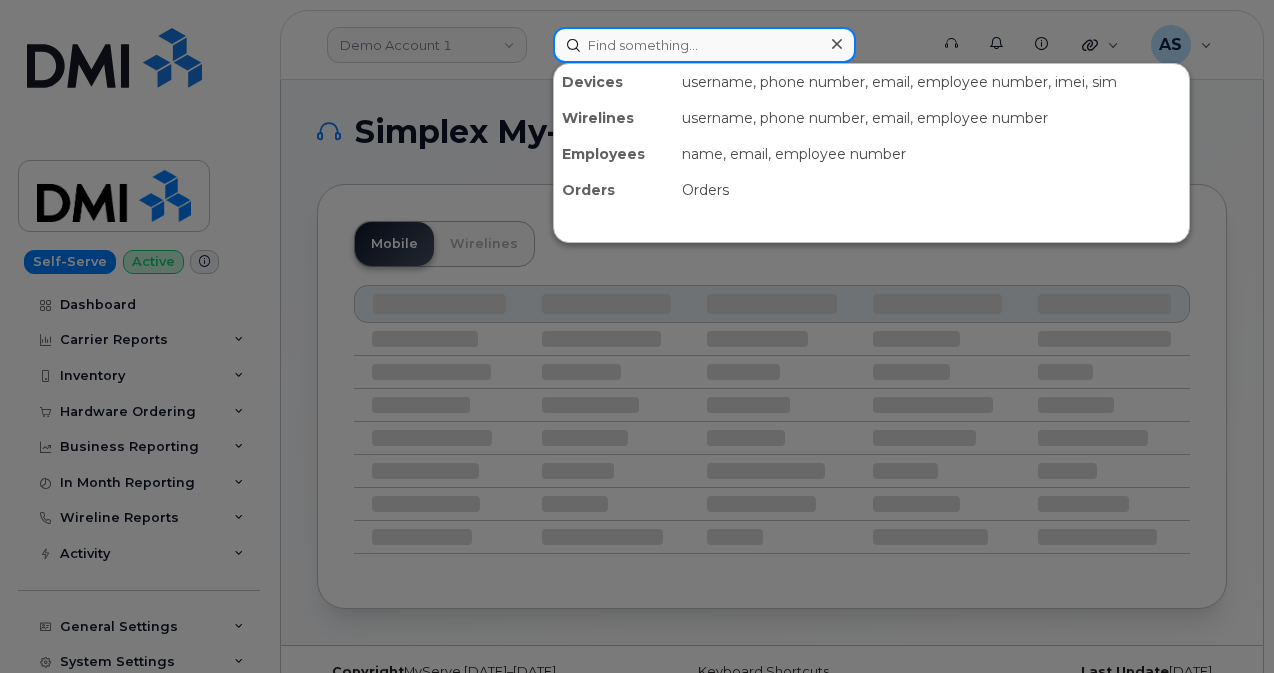paste on "(626) 224-8572" 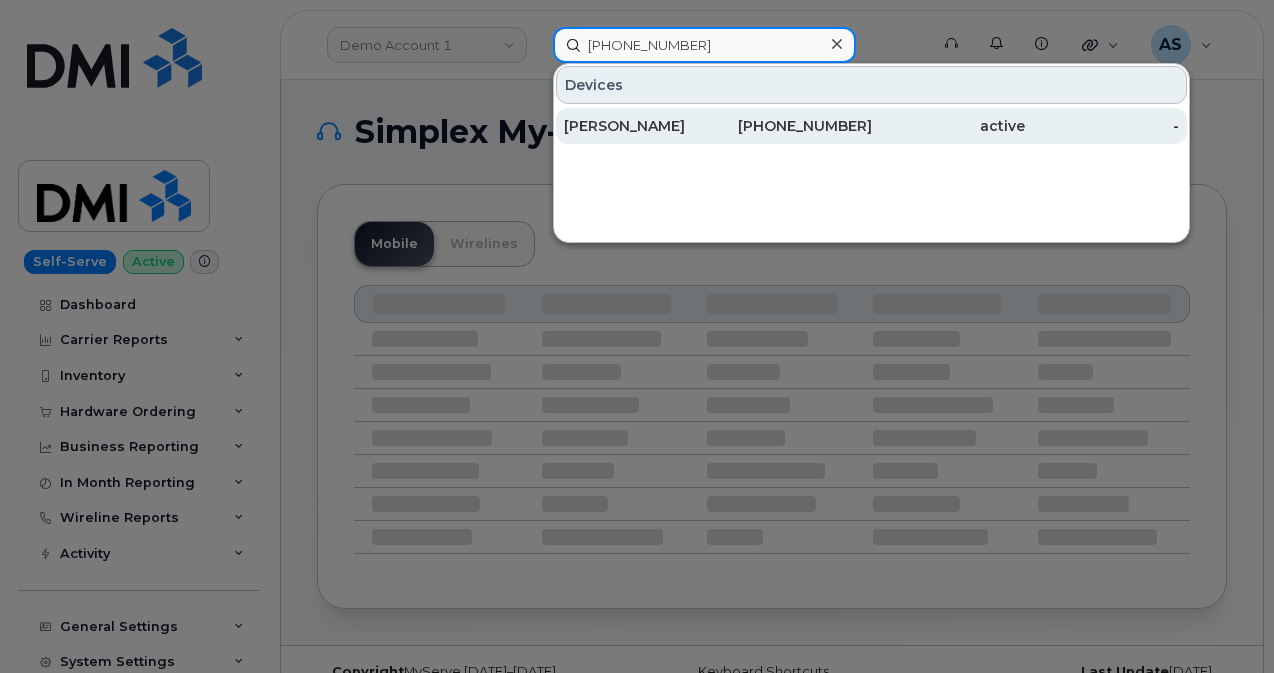 type on "(626) 224-8572" 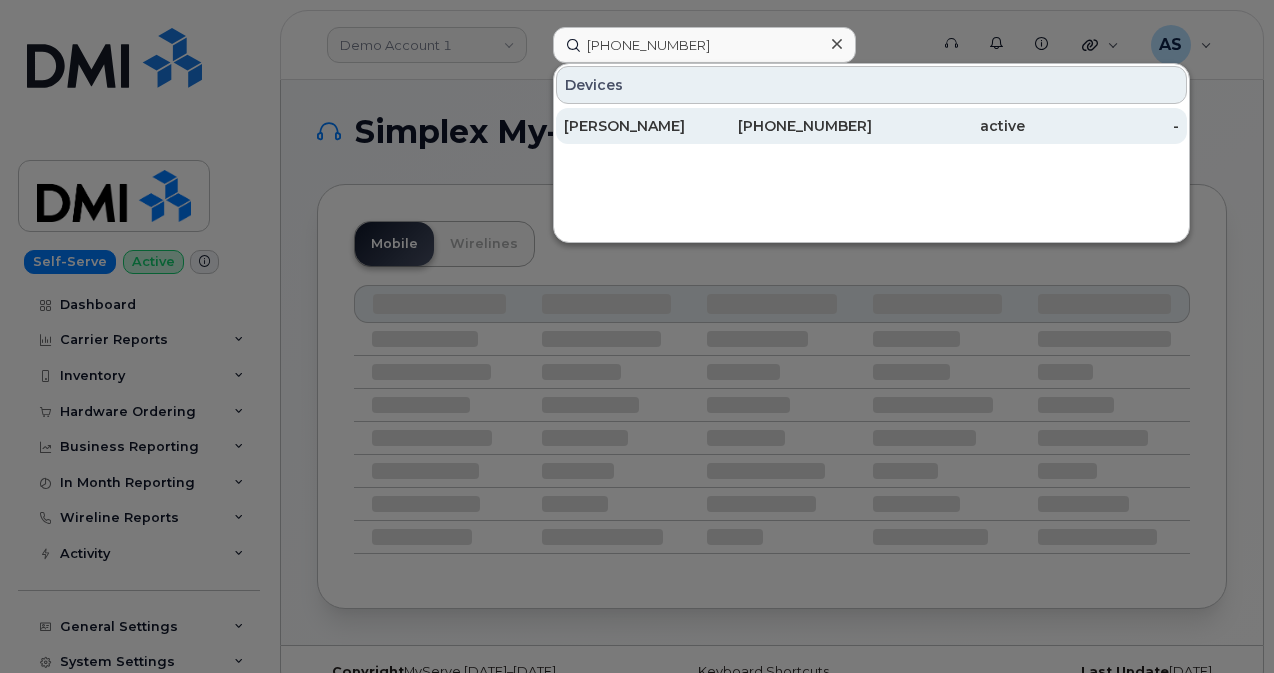 click on "KYLE WINFIELD" at bounding box center (641, 126) 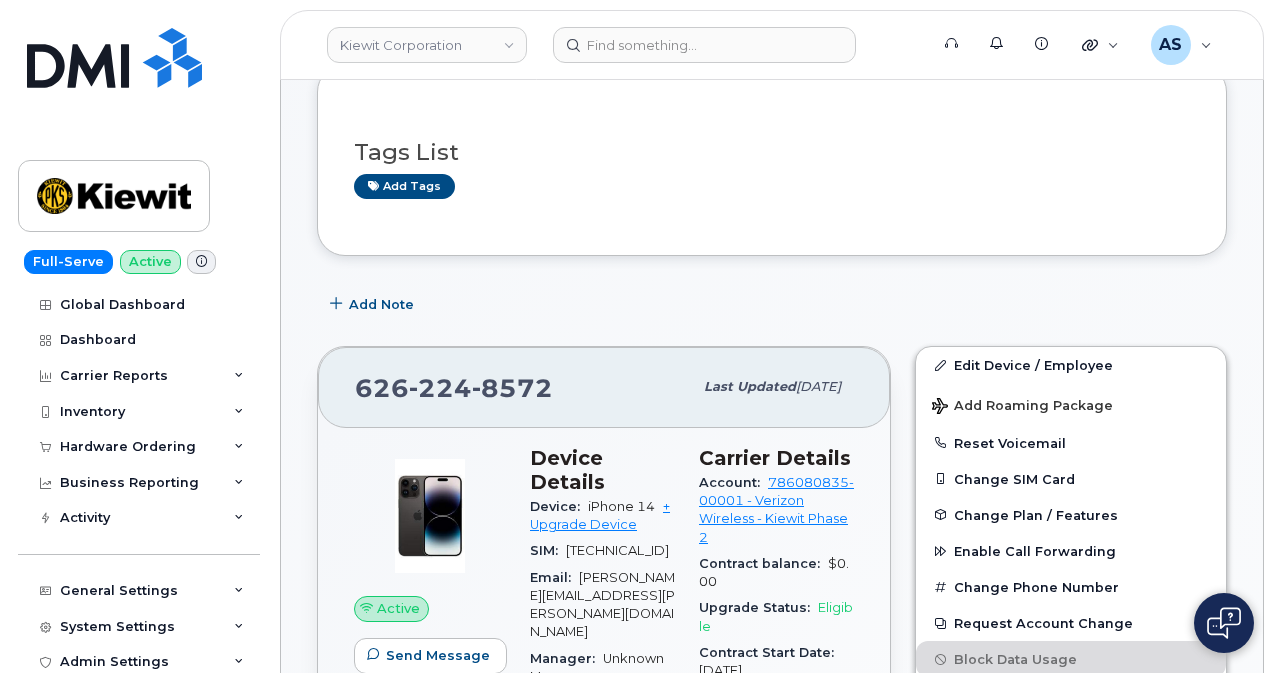 scroll, scrollTop: 400, scrollLeft: 0, axis: vertical 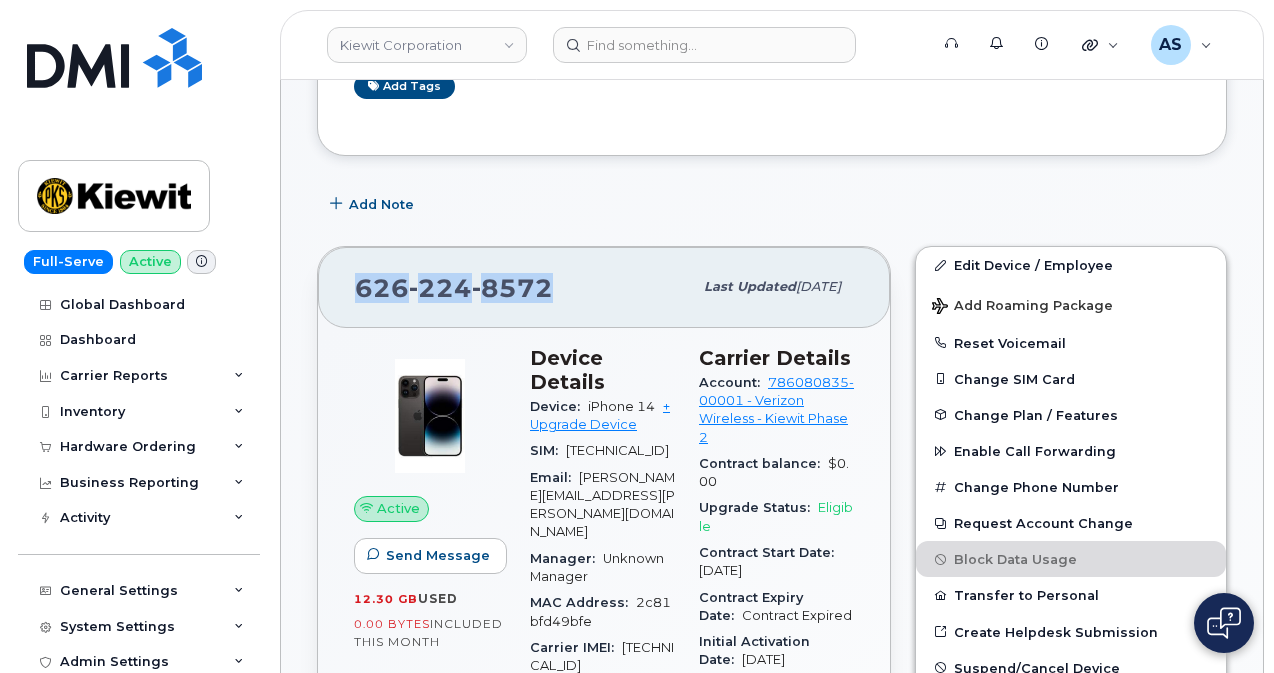 drag, startPoint x: 548, startPoint y: 285, endPoint x: 352, endPoint y: 291, distance: 196.09181 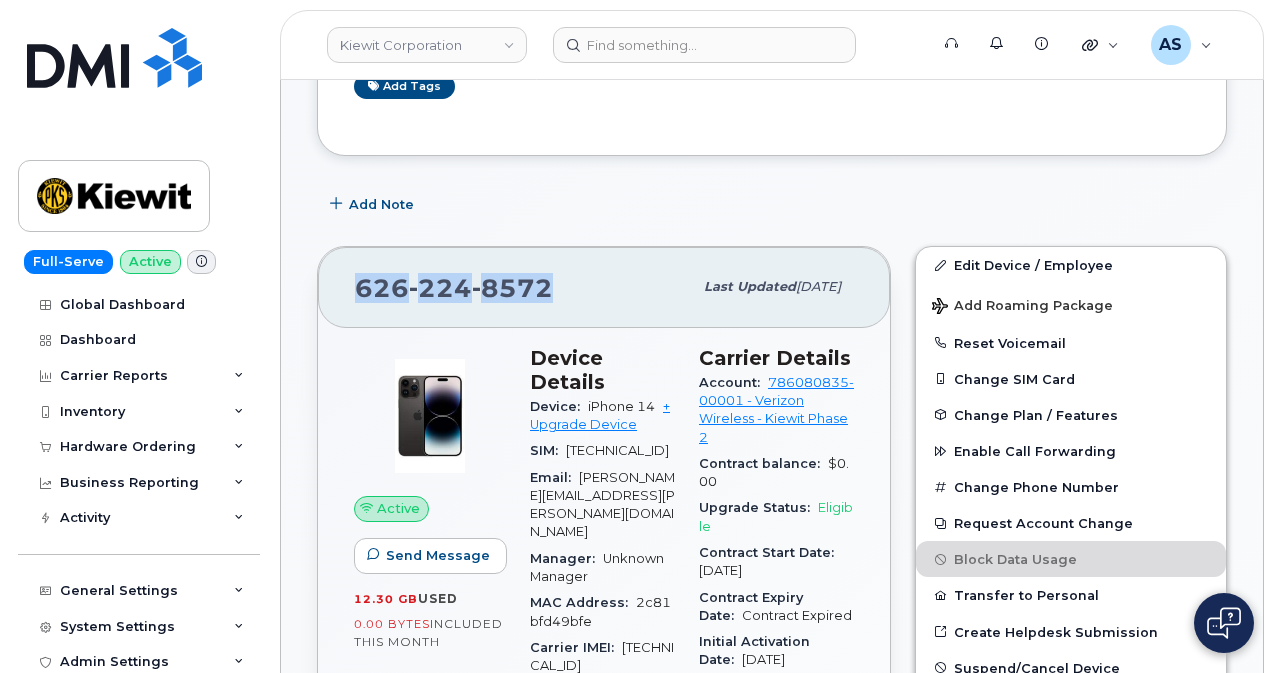 drag, startPoint x: 456, startPoint y: 309, endPoint x: 476, endPoint y: 307, distance: 20.09975 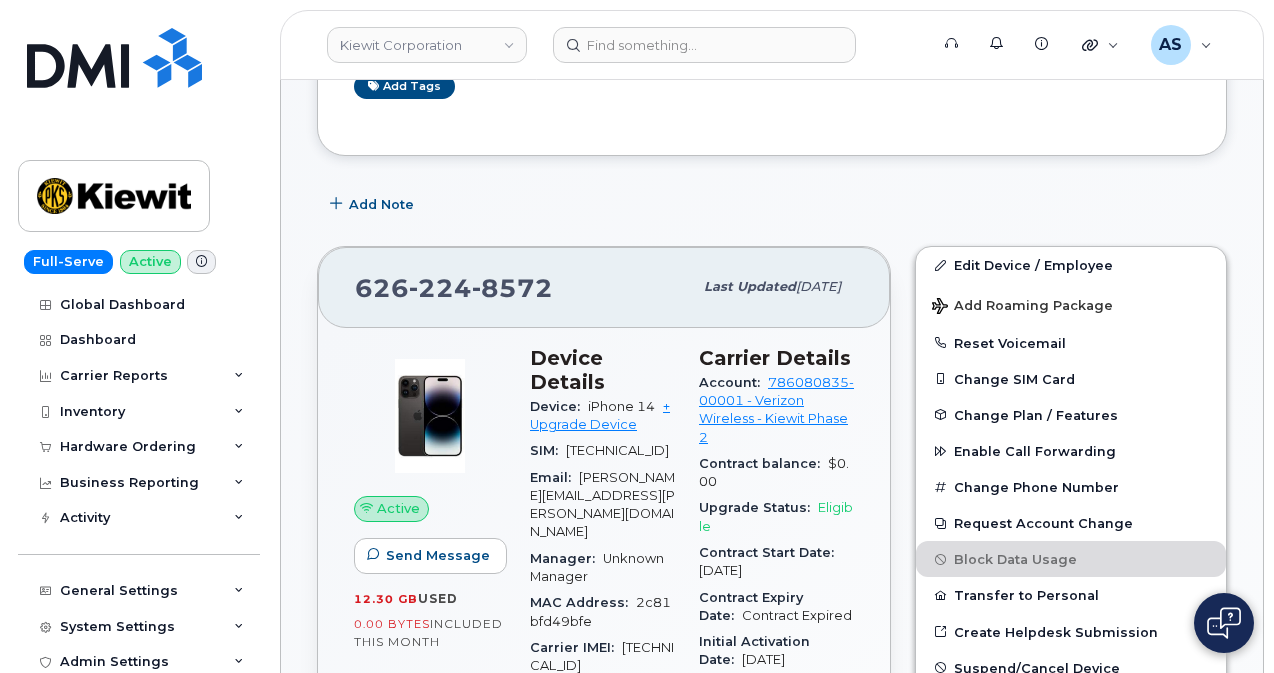 click on "626 224 8572 Last updated  Jul 03, 2025" at bounding box center (604, 287) 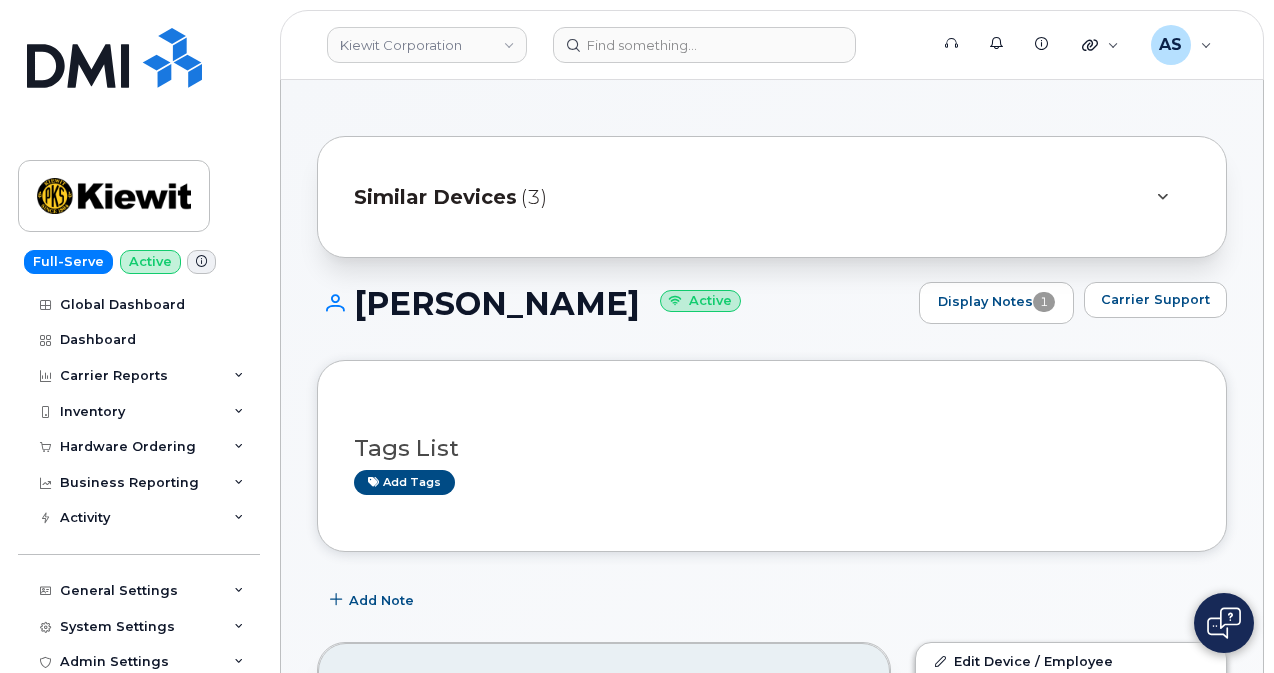 scroll, scrollTop: 0, scrollLeft: 0, axis: both 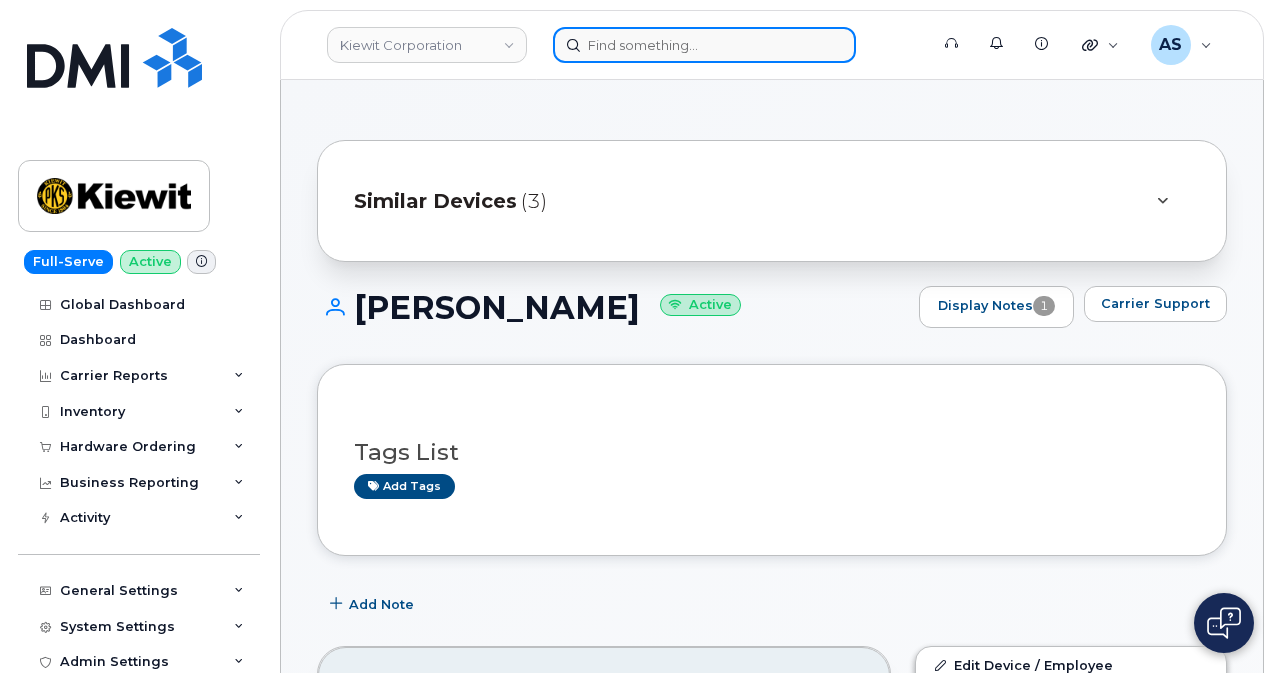 click at bounding box center (704, 45) 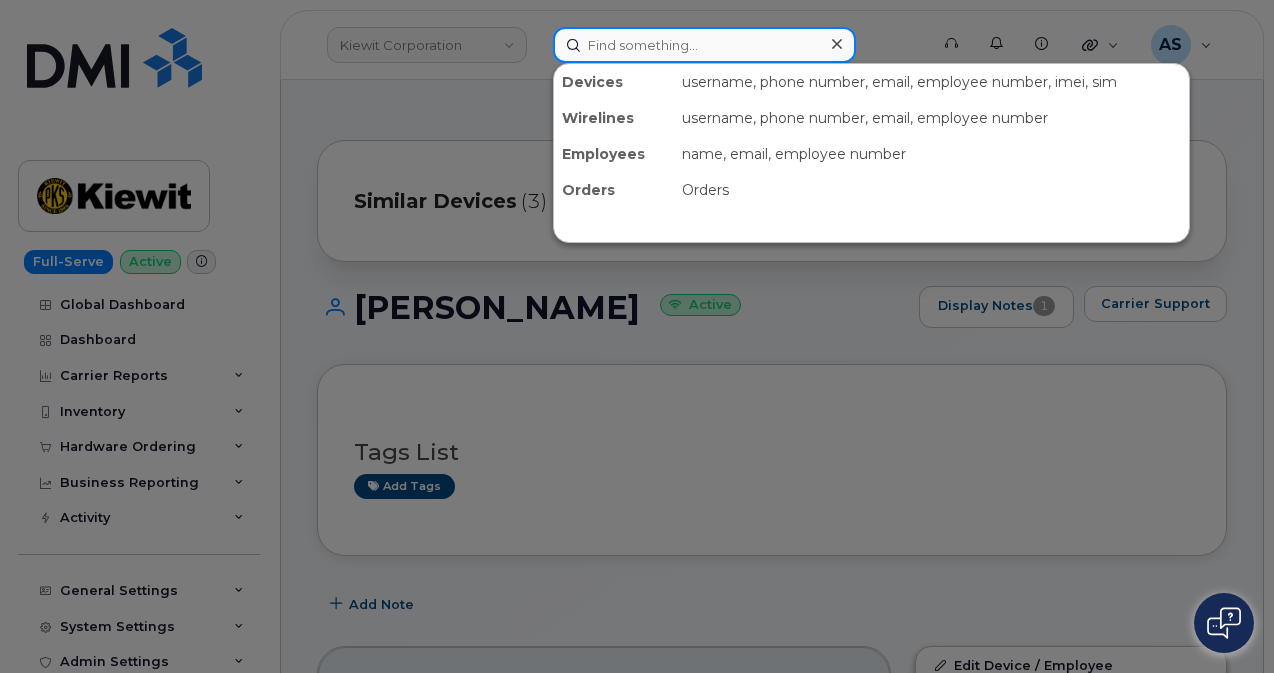 paste on "(985) 327-8506" 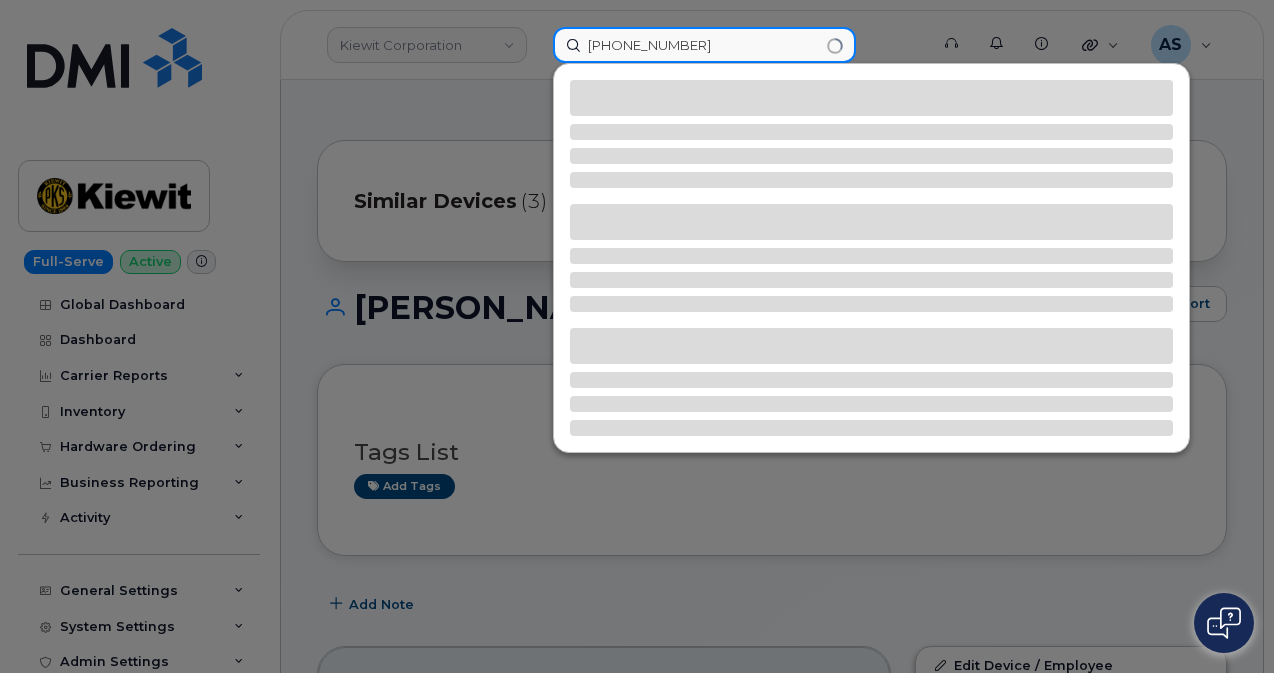 type on "(985) 327-8506" 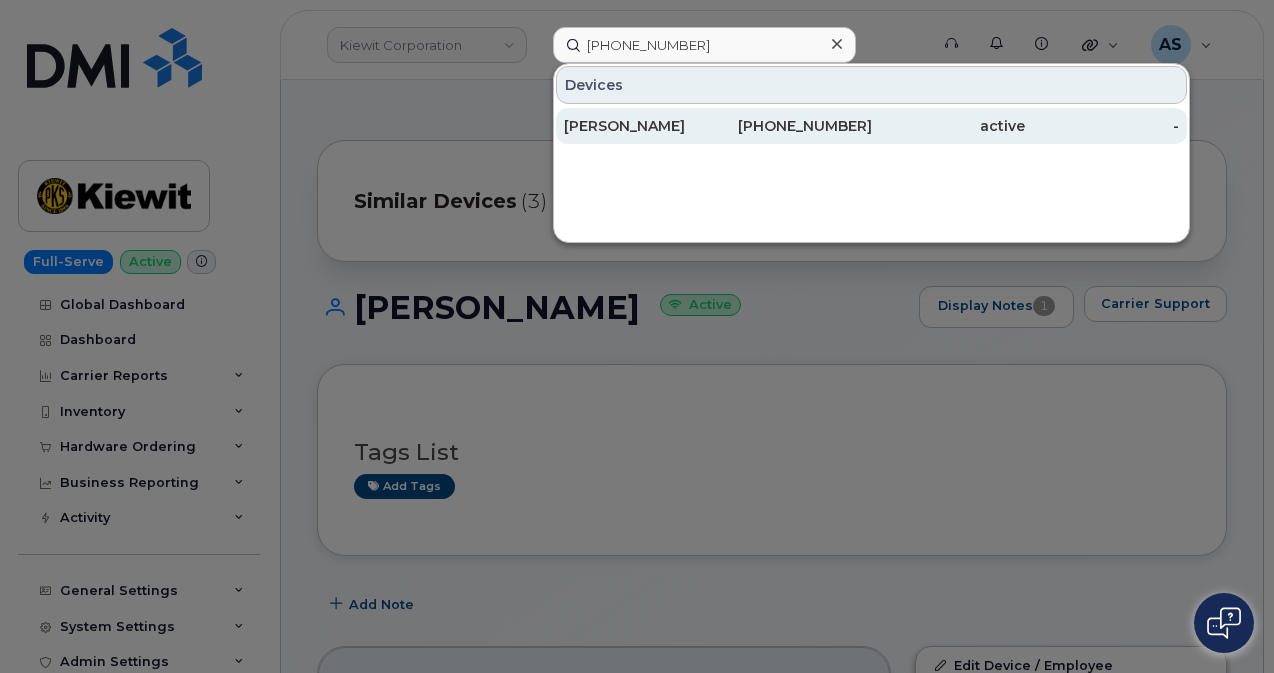 click on "DEREK LAYTON" at bounding box center (641, 126) 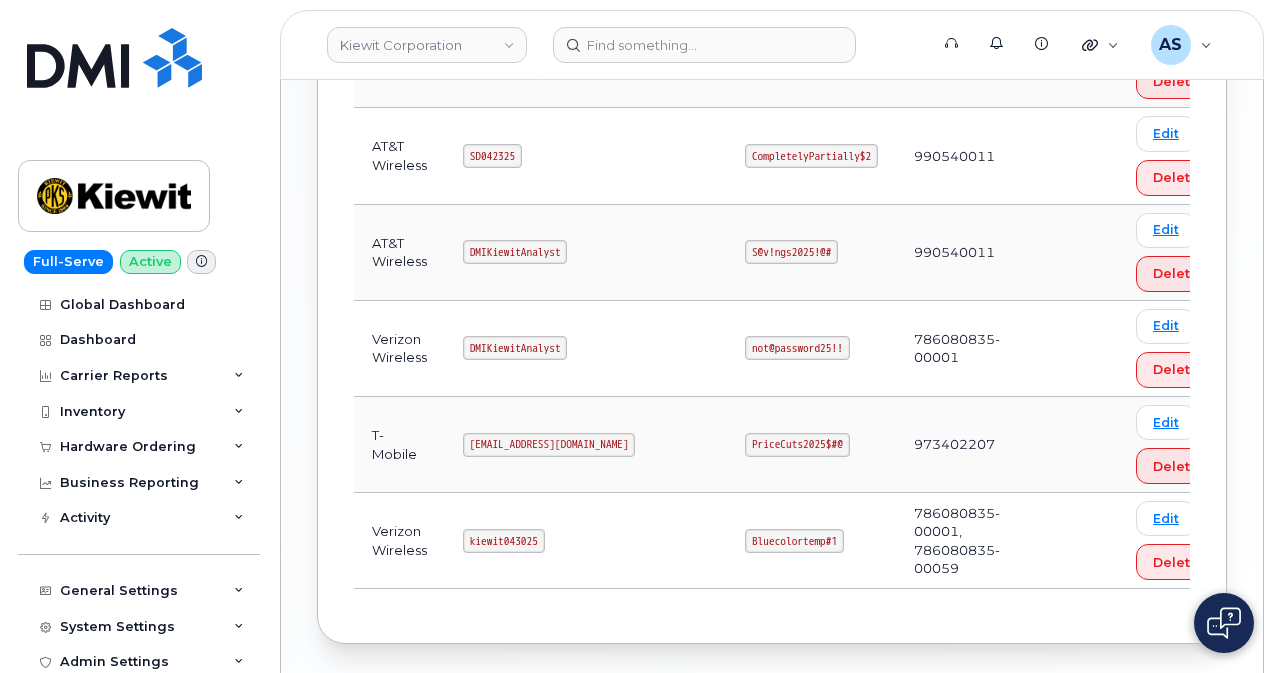 scroll, scrollTop: 1200, scrollLeft: 0, axis: vertical 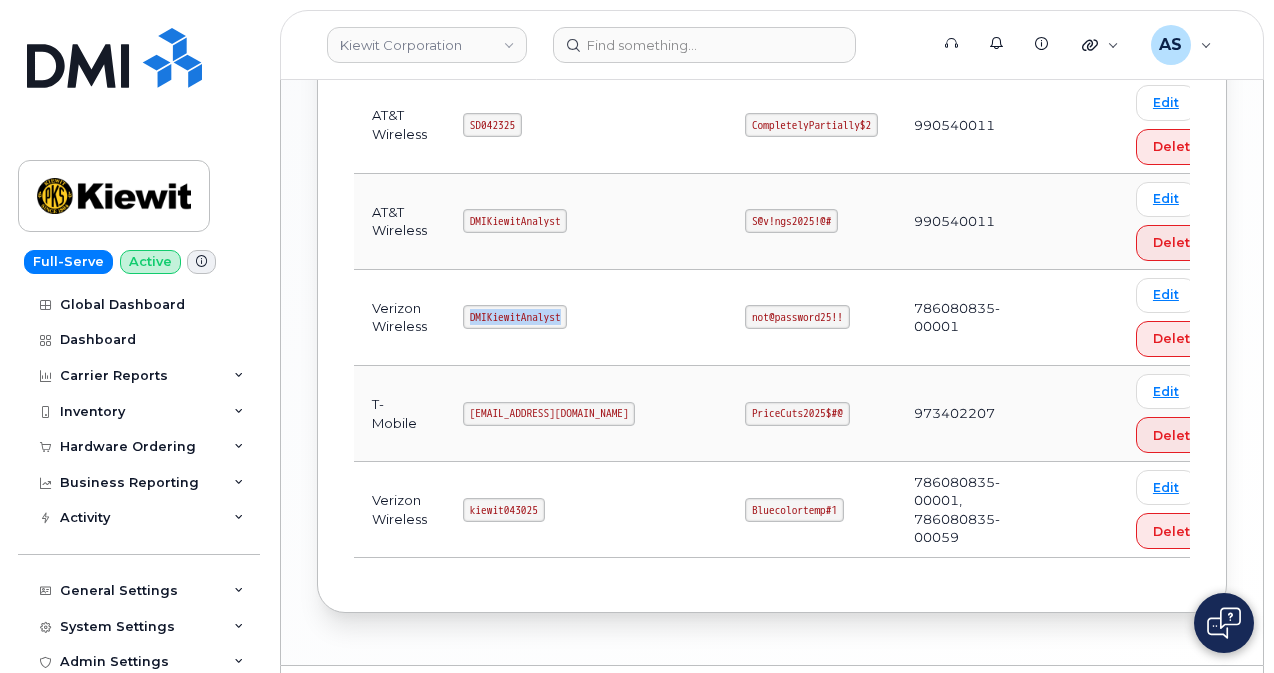 drag, startPoint x: 571, startPoint y: 306, endPoint x: 464, endPoint y: 307, distance: 107.00467 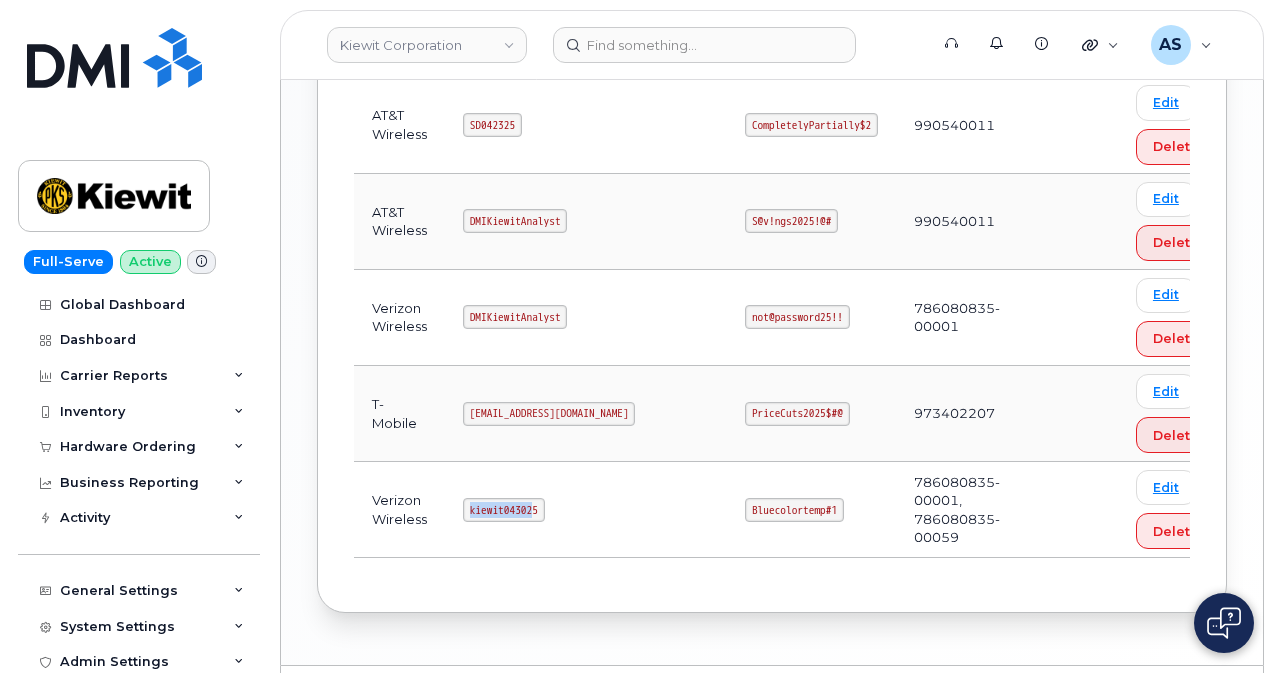 drag, startPoint x: 538, startPoint y: 499, endPoint x: 455, endPoint y: 500, distance: 83.00603 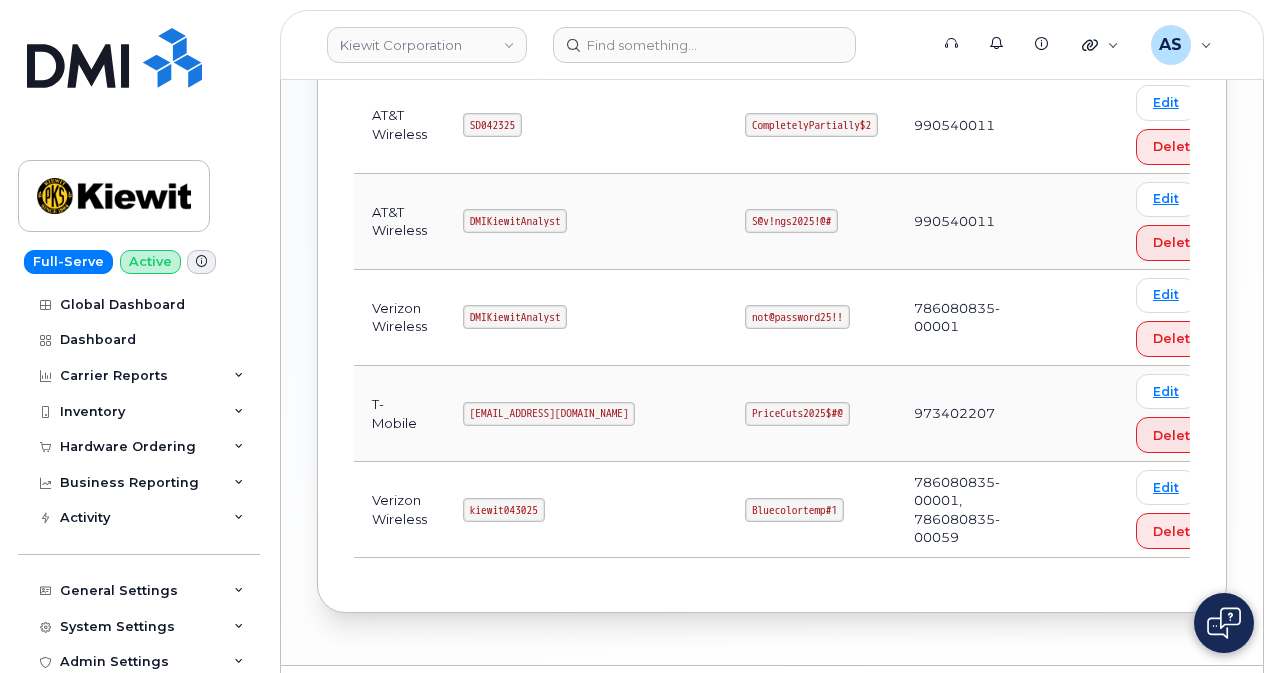 click on "kiewit043025" at bounding box center [504, 510] 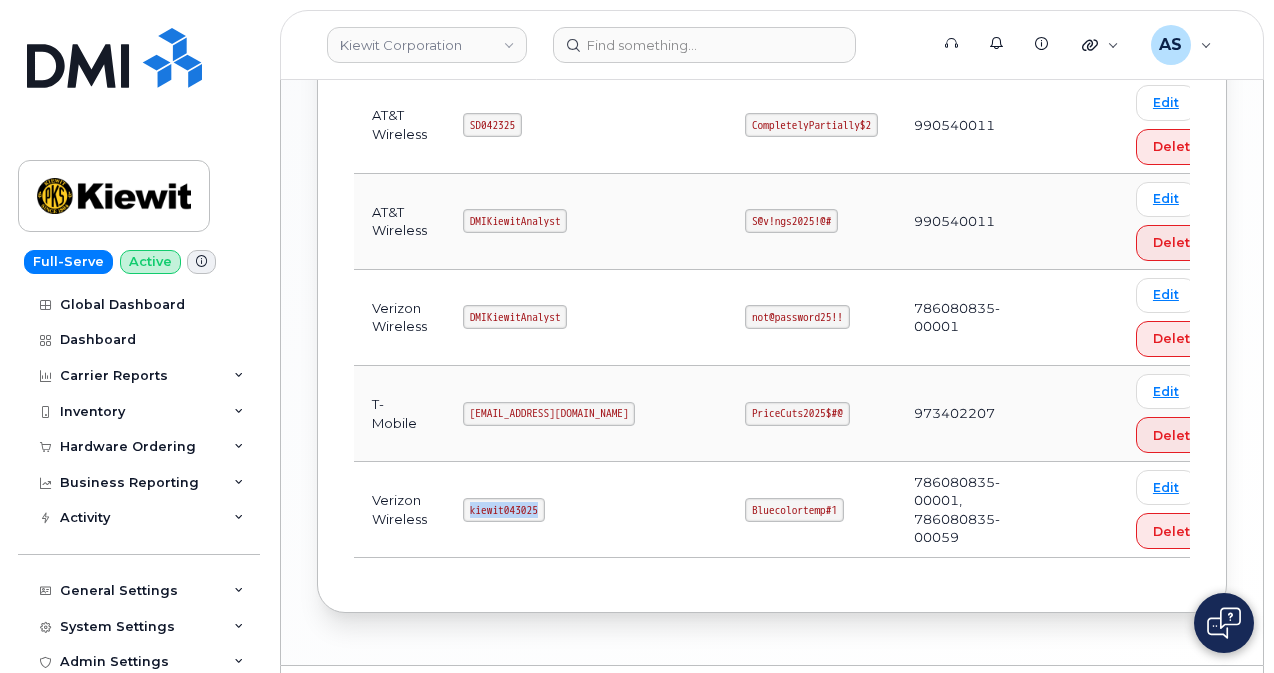 click on "kiewit043025" at bounding box center (504, 510) 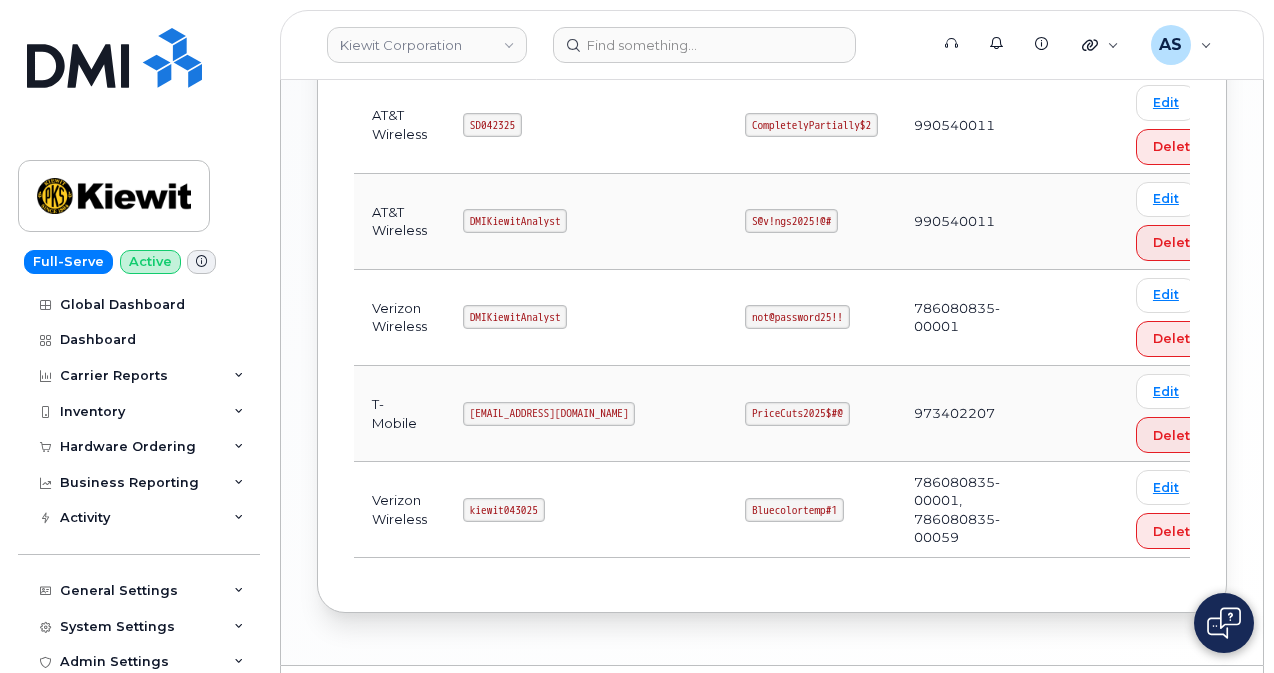 click on "Bluecolortemp#1" at bounding box center (794, 510) 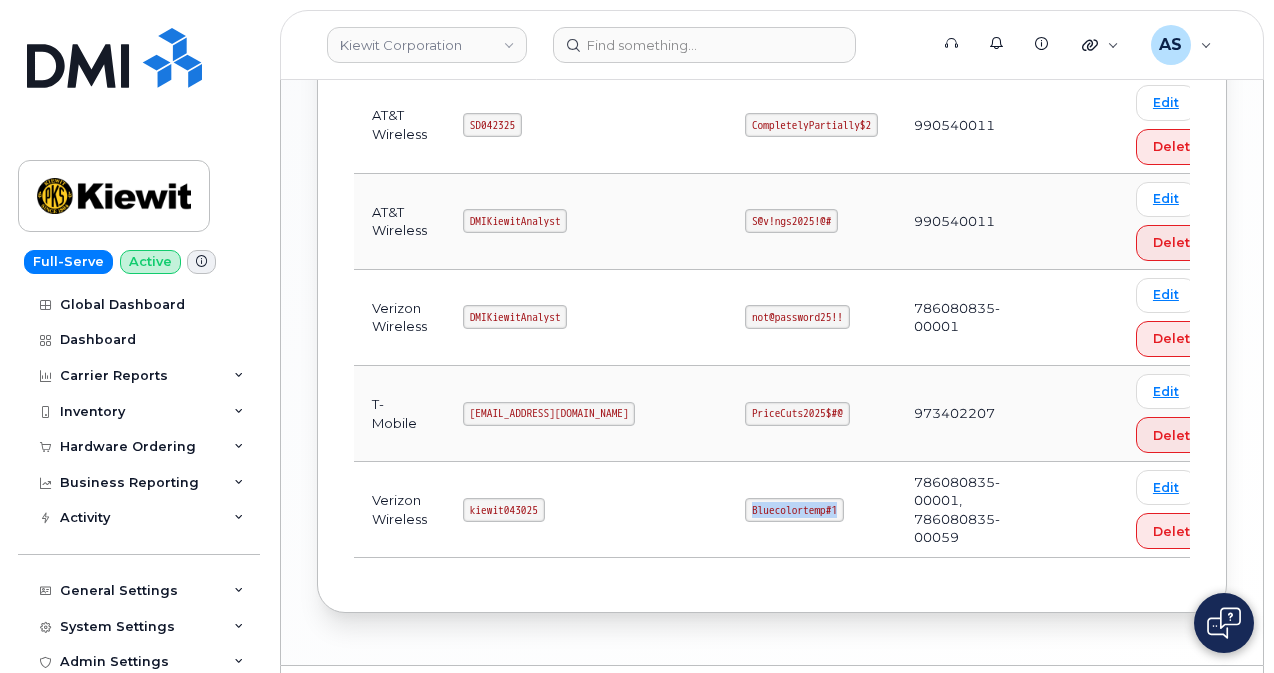 drag, startPoint x: 794, startPoint y: 497, endPoint x: 699, endPoint y: 499, distance: 95.02105 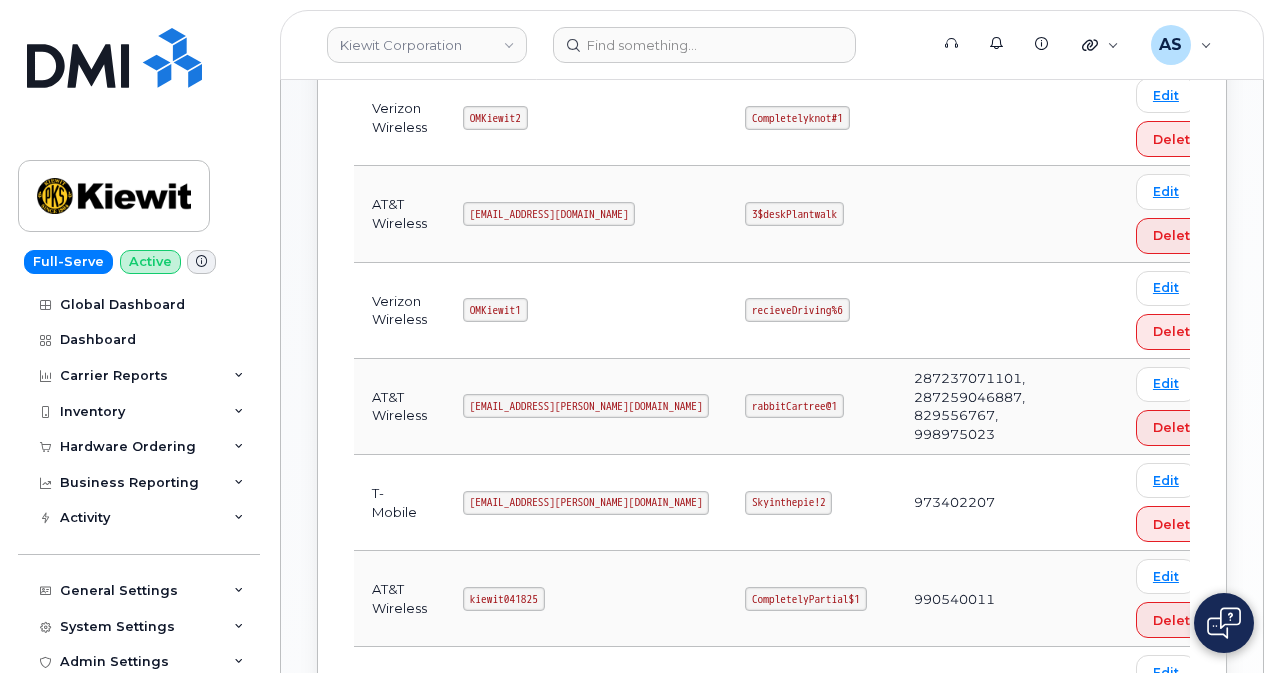 scroll, scrollTop: 600, scrollLeft: 0, axis: vertical 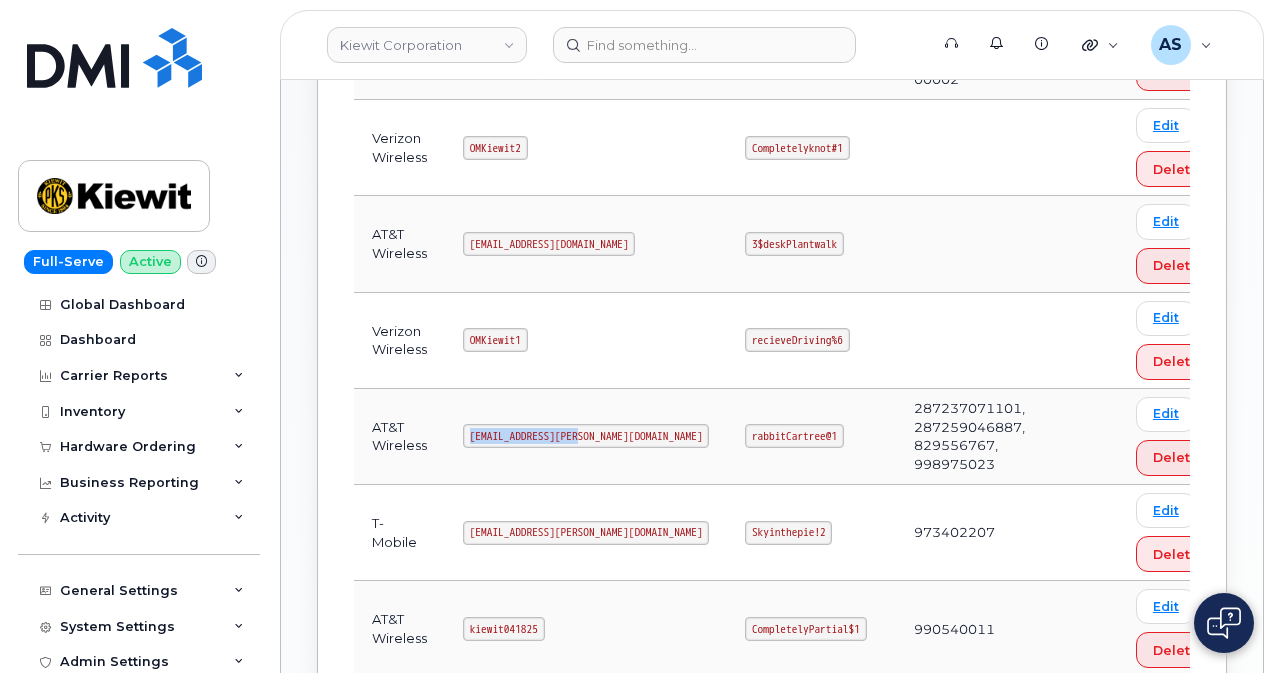 drag, startPoint x: 591, startPoint y: 426, endPoint x: 460, endPoint y: 433, distance: 131.18689 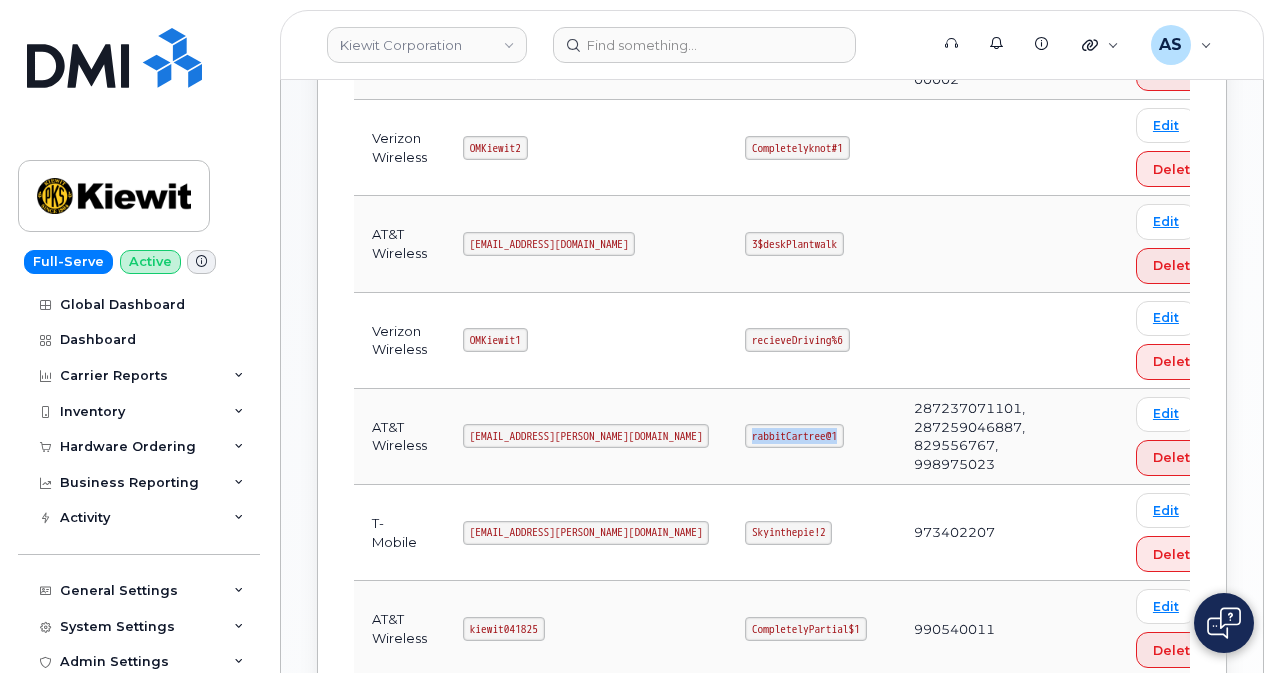 drag, startPoint x: 801, startPoint y: 427, endPoint x: 694, endPoint y: 427, distance: 107 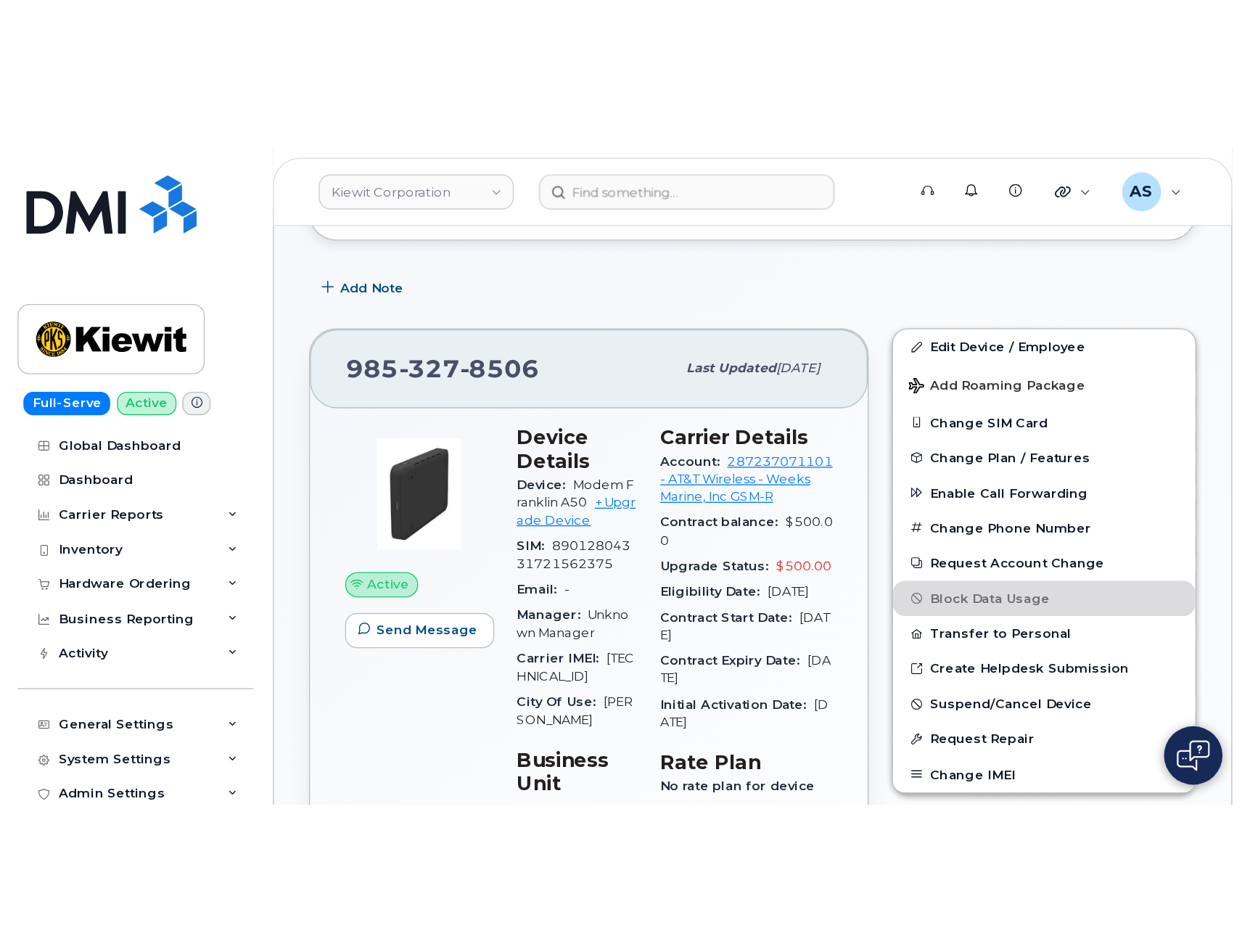scroll, scrollTop: 0, scrollLeft: 0, axis: both 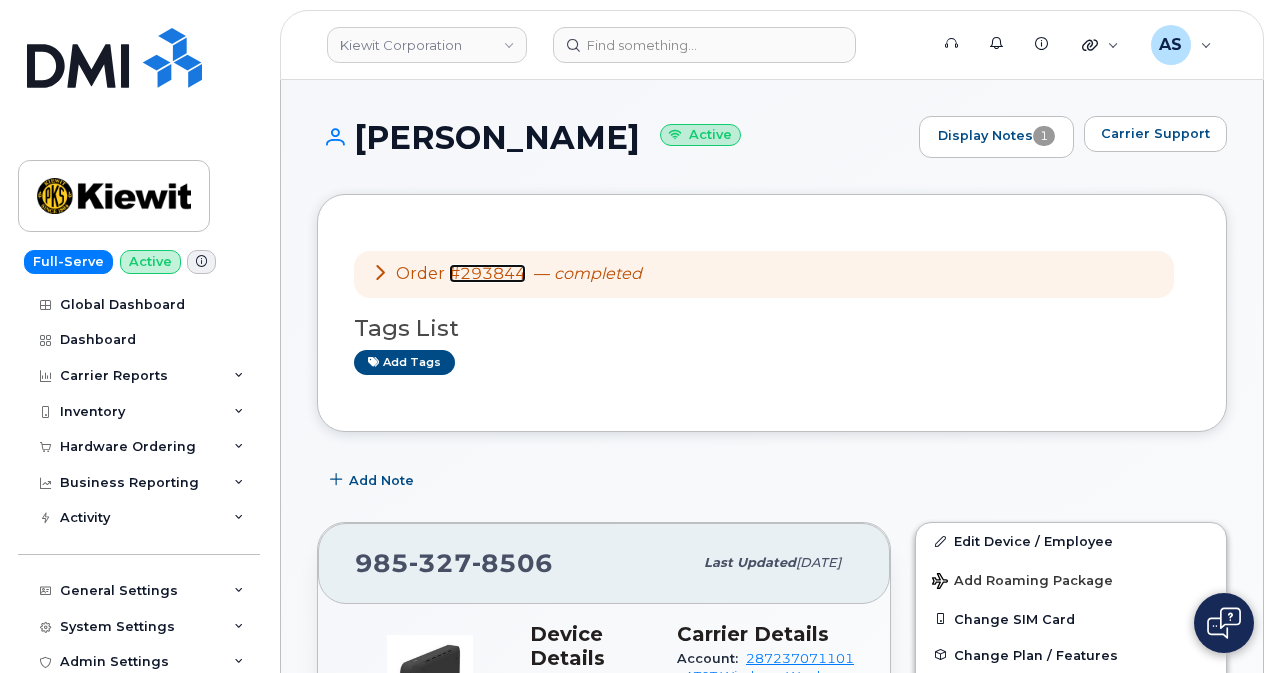 click on "#293844" at bounding box center [487, 273] 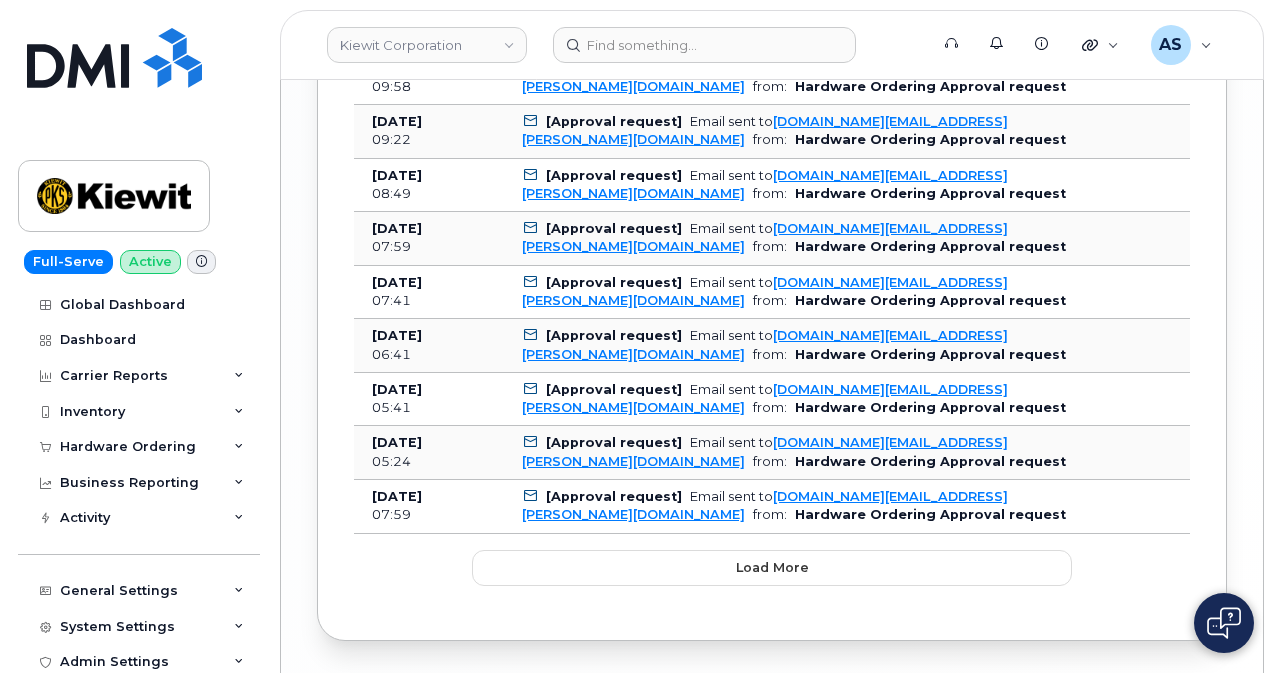scroll, scrollTop: 2827, scrollLeft: 0, axis: vertical 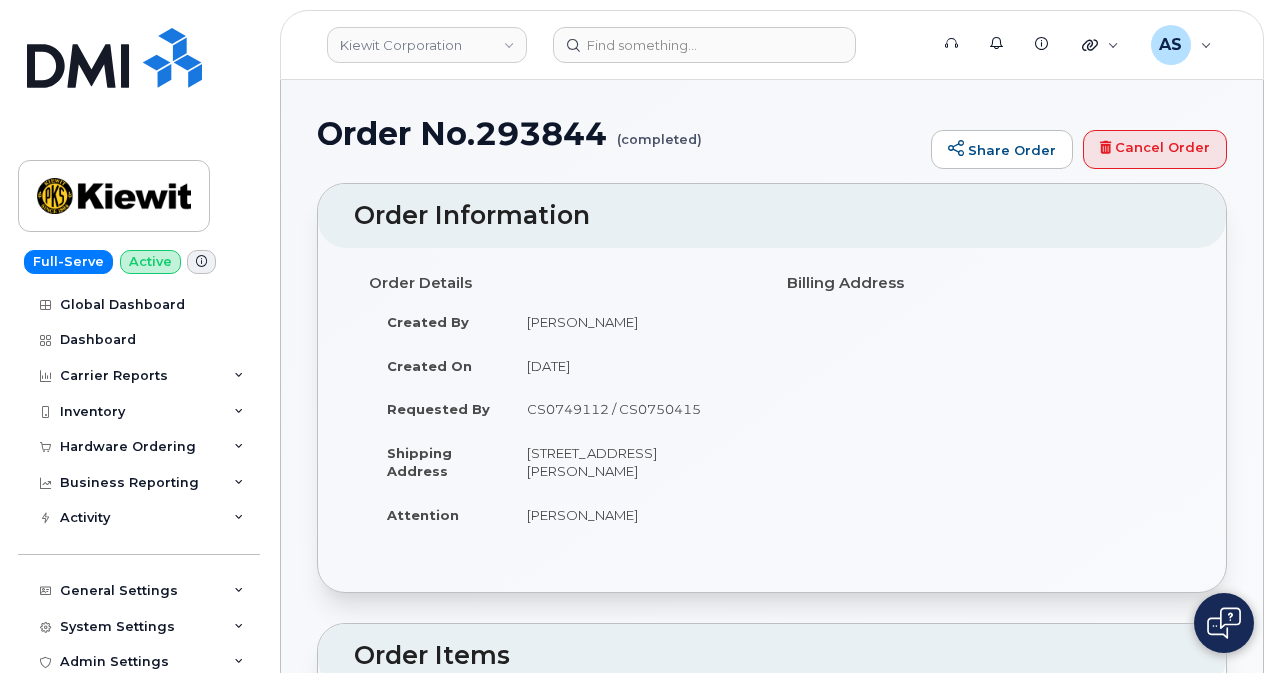 drag, startPoint x: 1118, startPoint y: 544, endPoint x: 1113, endPoint y: 194, distance: 350.0357 